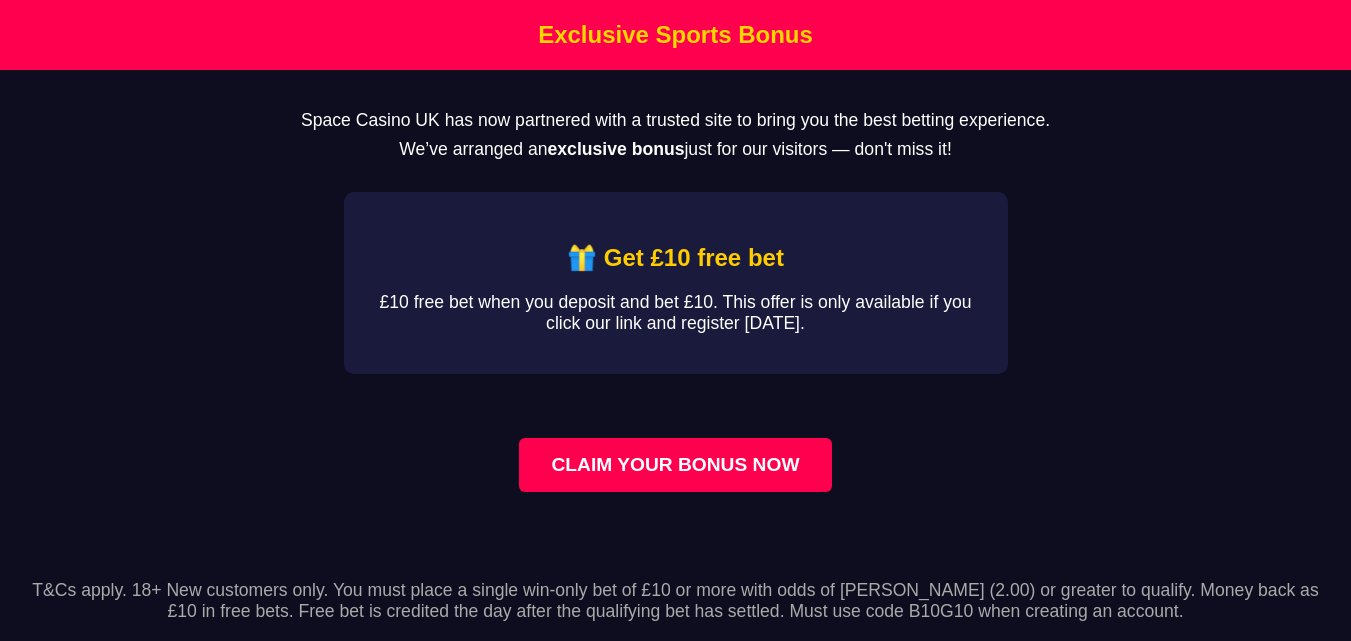 scroll, scrollTop: 0, scrollLeft: 0, axis: both 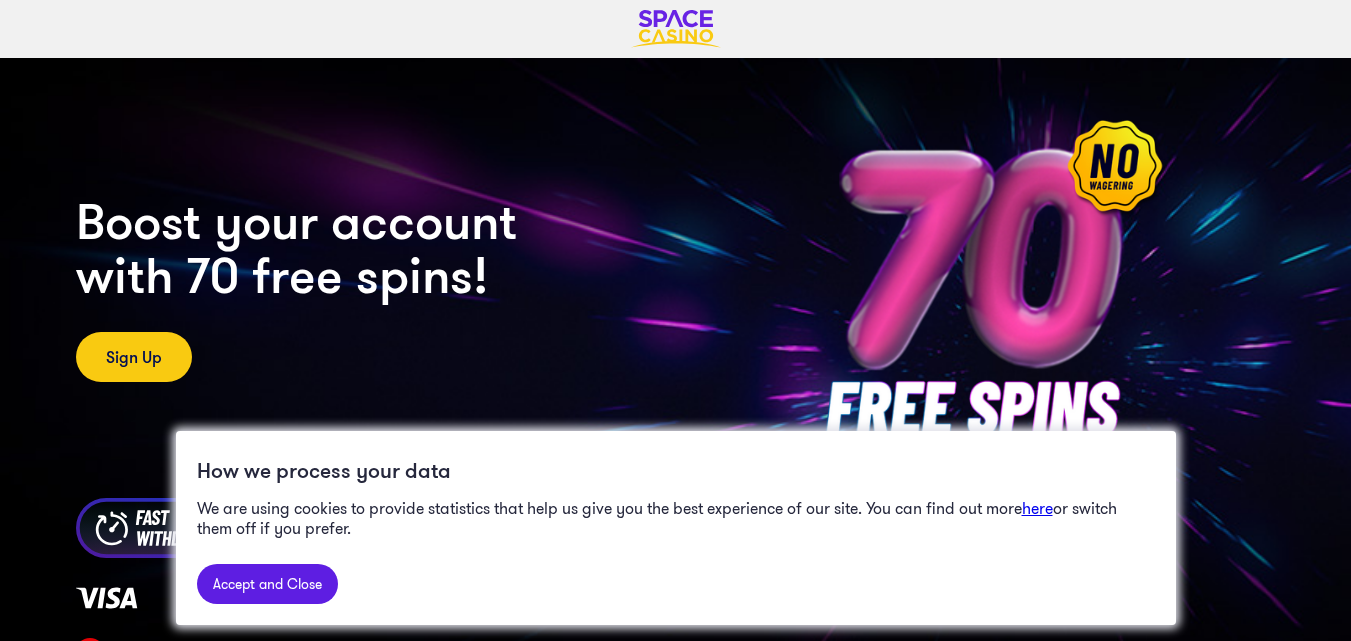 click at bounding box center [676, 29] 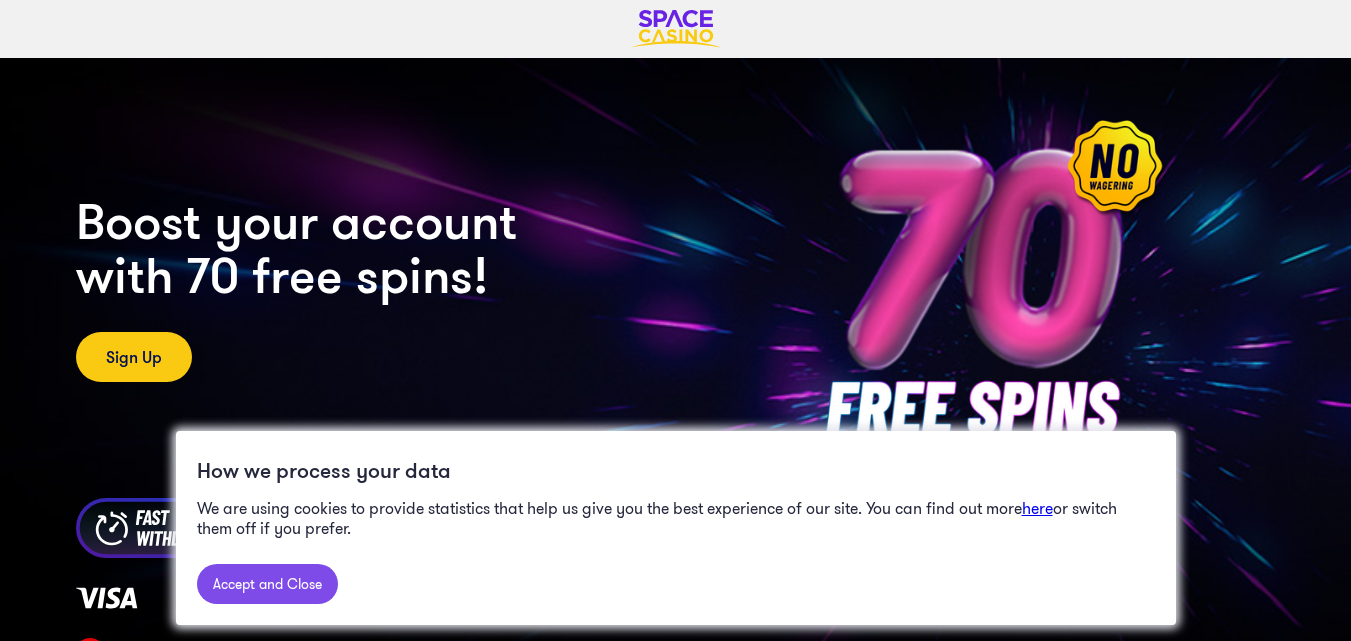 click on "Accept and Close" at bounding box center (267, 584) 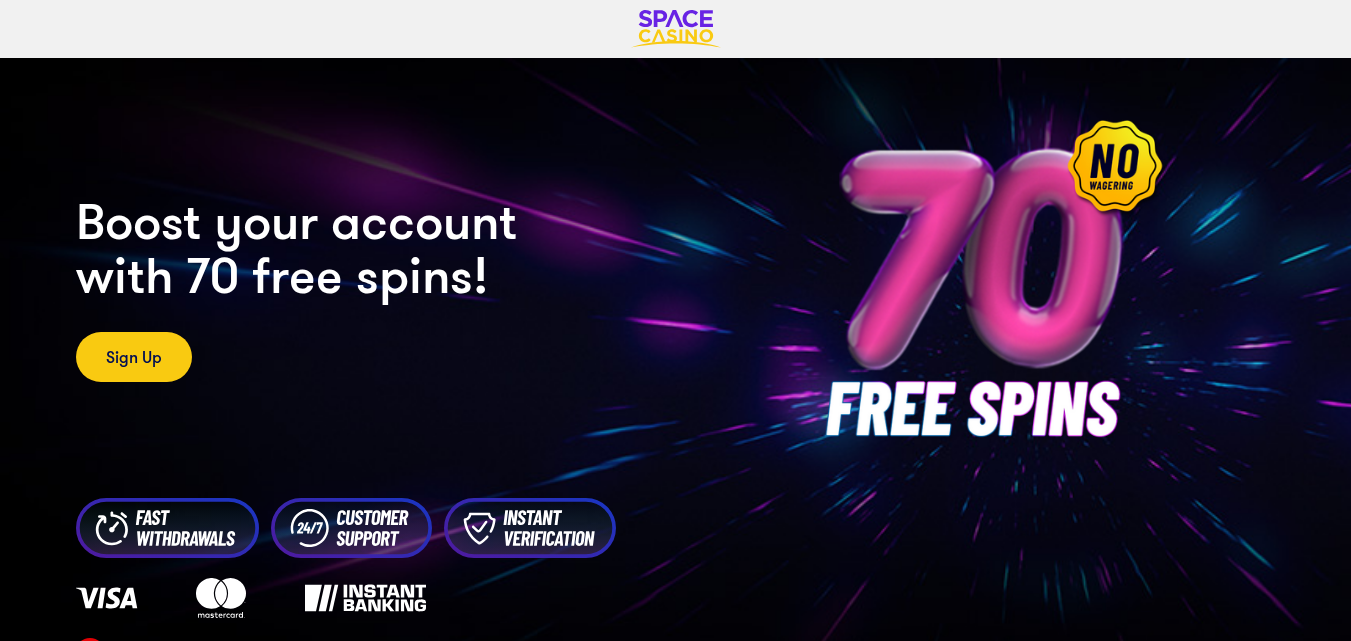 click at bounding box center (676, 29) 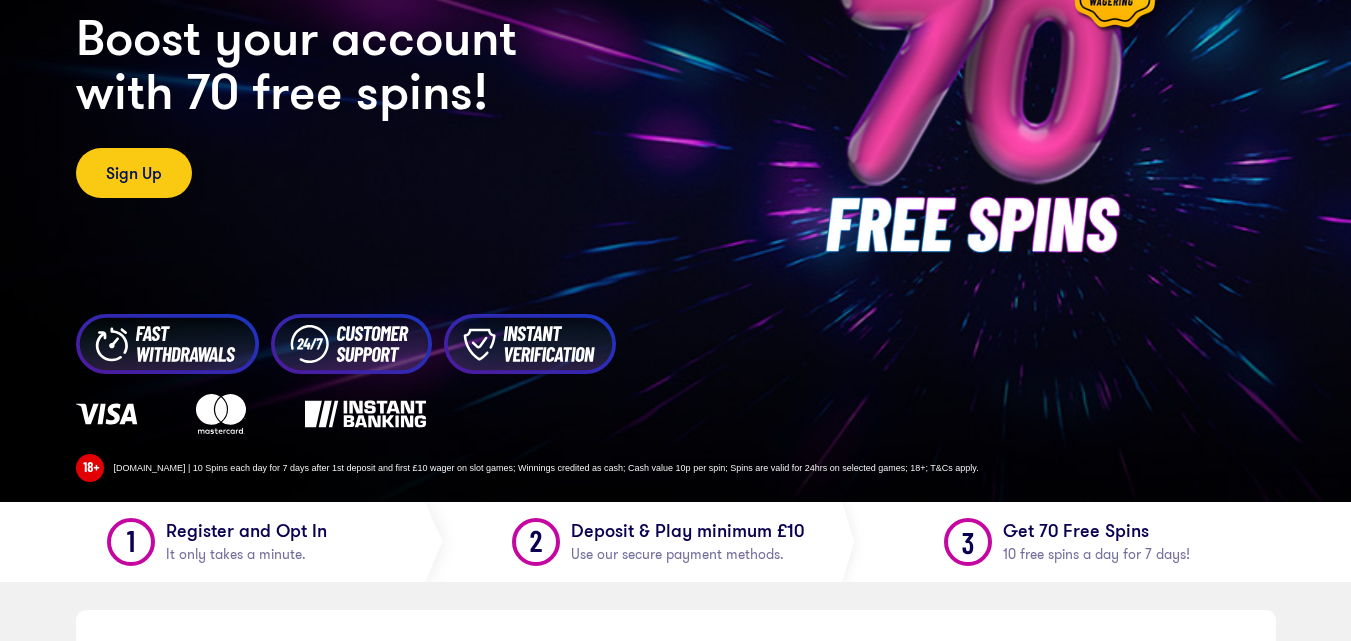 scroll, scrollTop: 125, scrollLeft: 0, axis: vertical 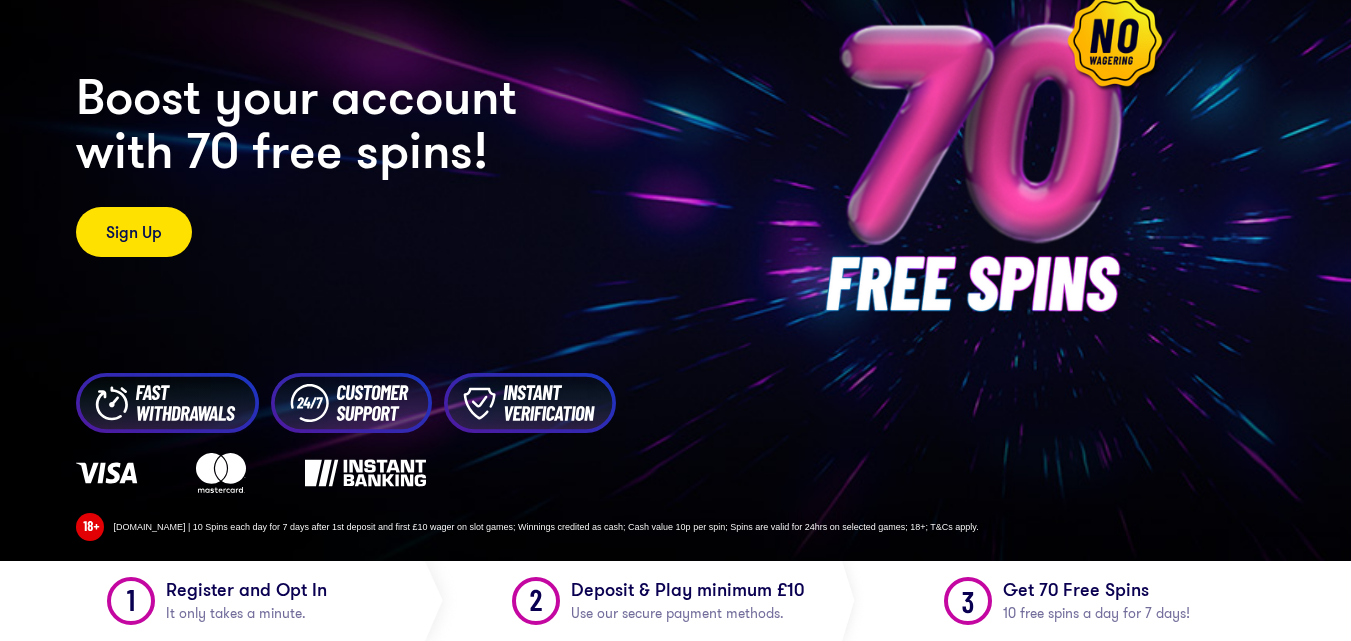click on "Sign Up" at bounding box center [134, 232] 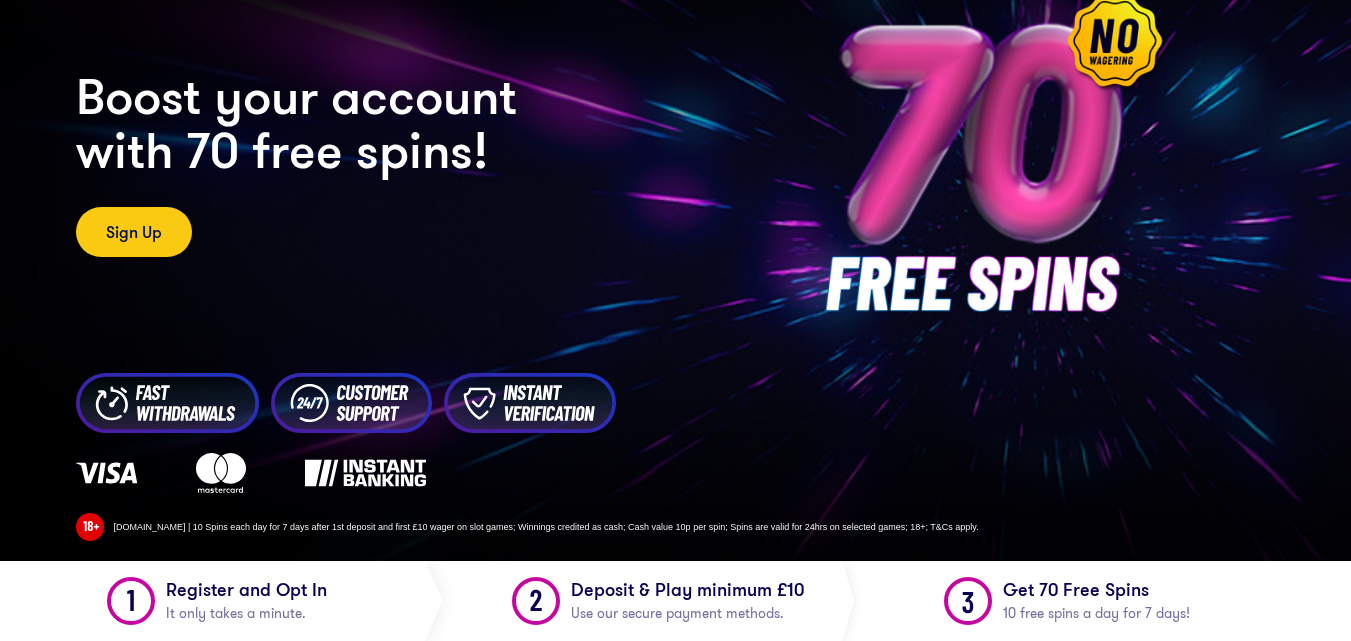 scroll, scrollTop: 0, scrollLeft: 0, axis: both 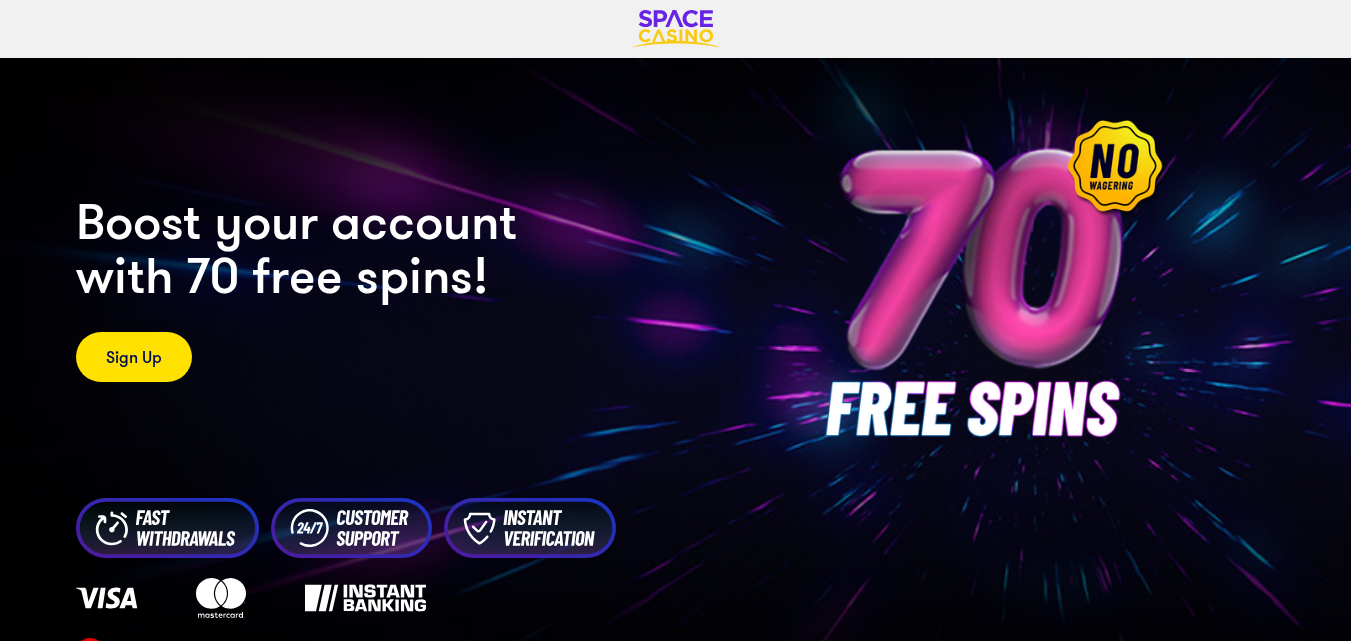 click on "Sign Up" at bounding box center [134, 357] 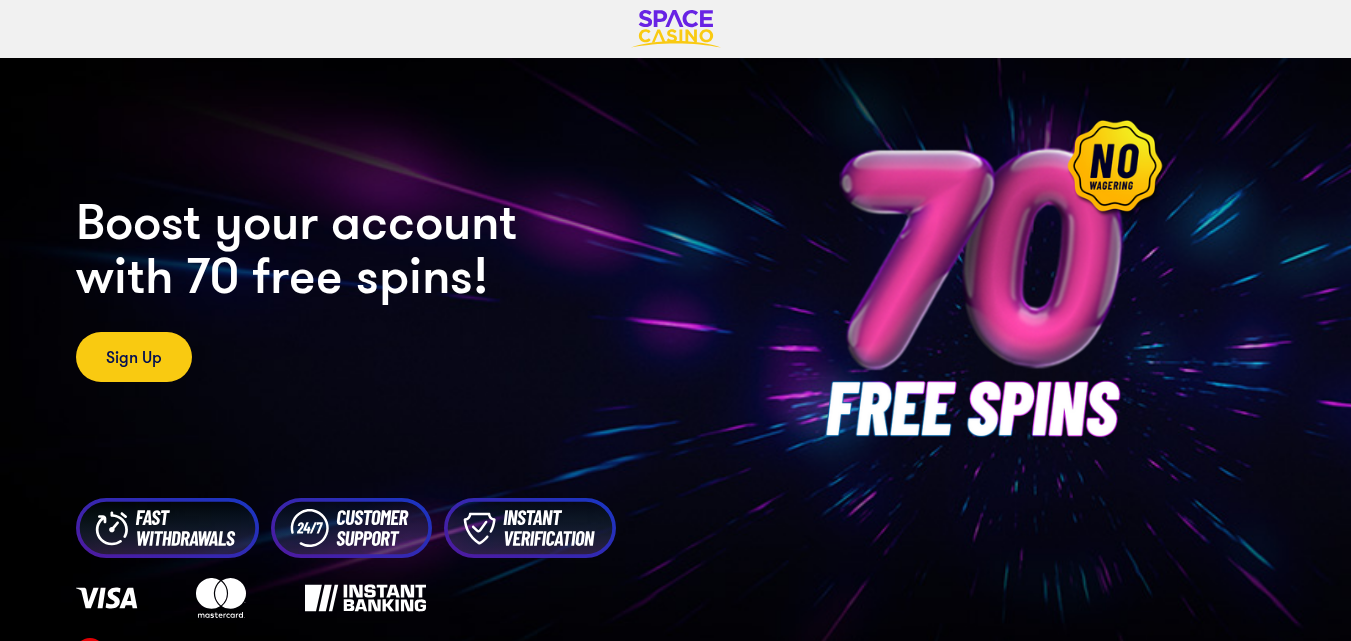 click at bounding box center [676, 29] 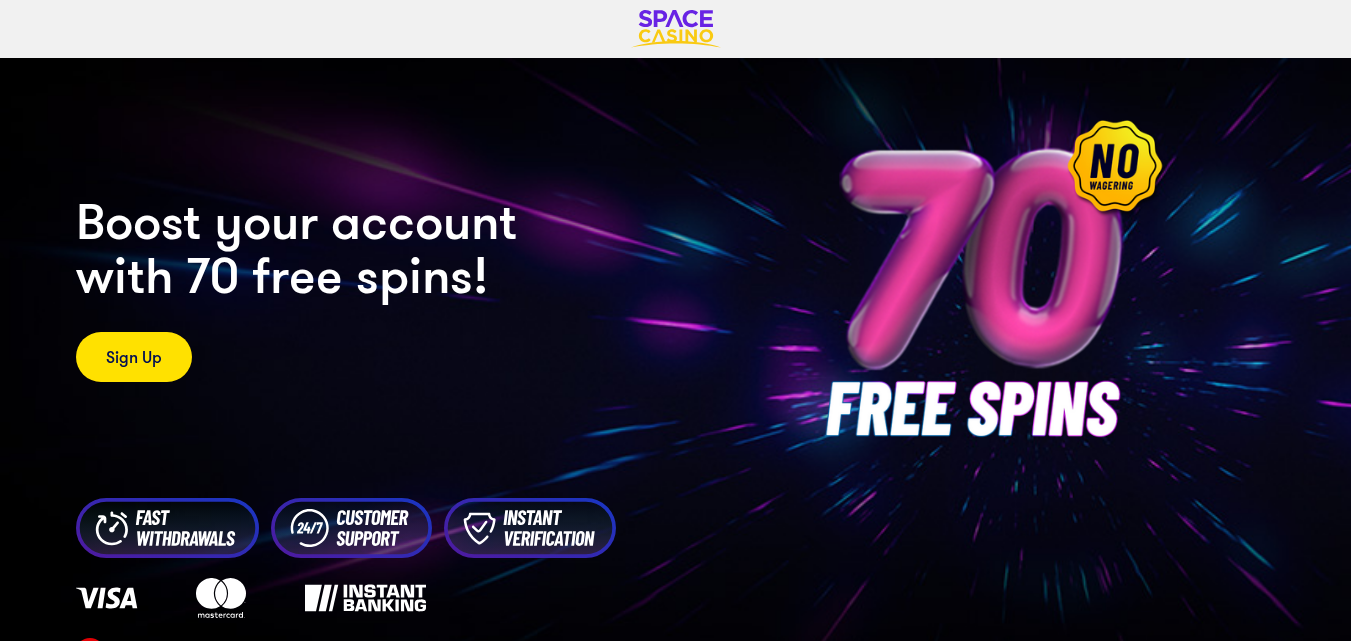 click on "Sign Up" at bounding box center (134, 357) 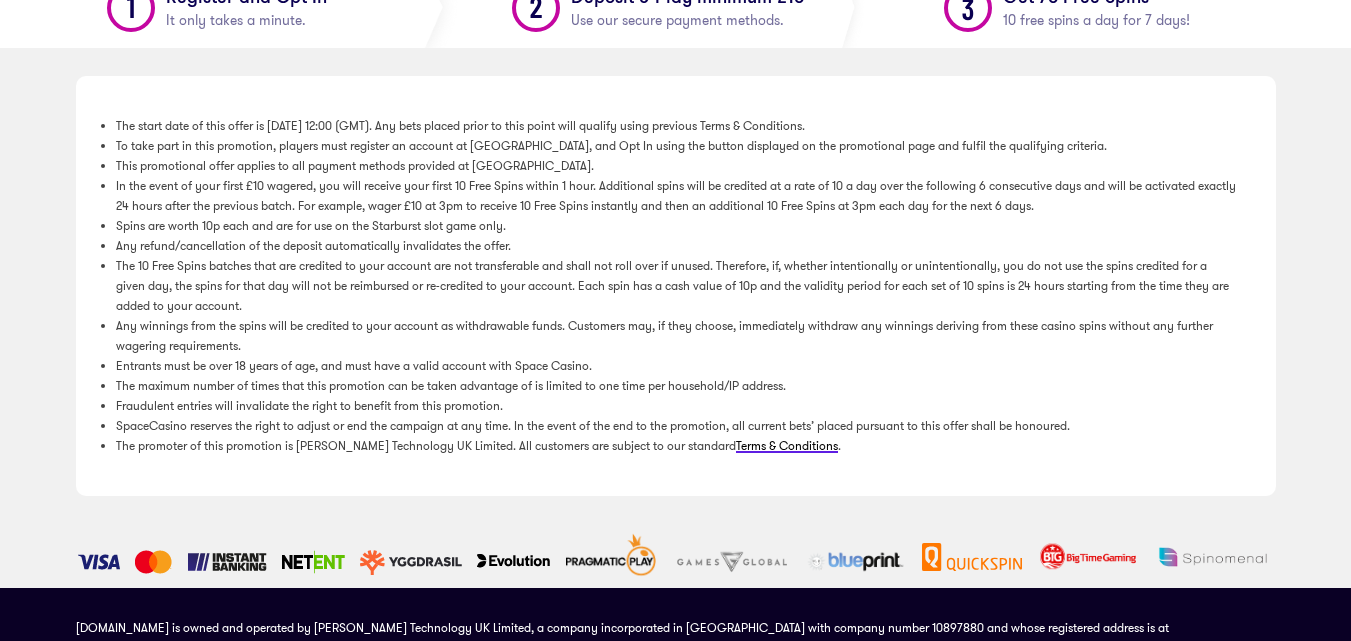 scroll, scrollTop: 0, scrollLeft: 0, axis: both 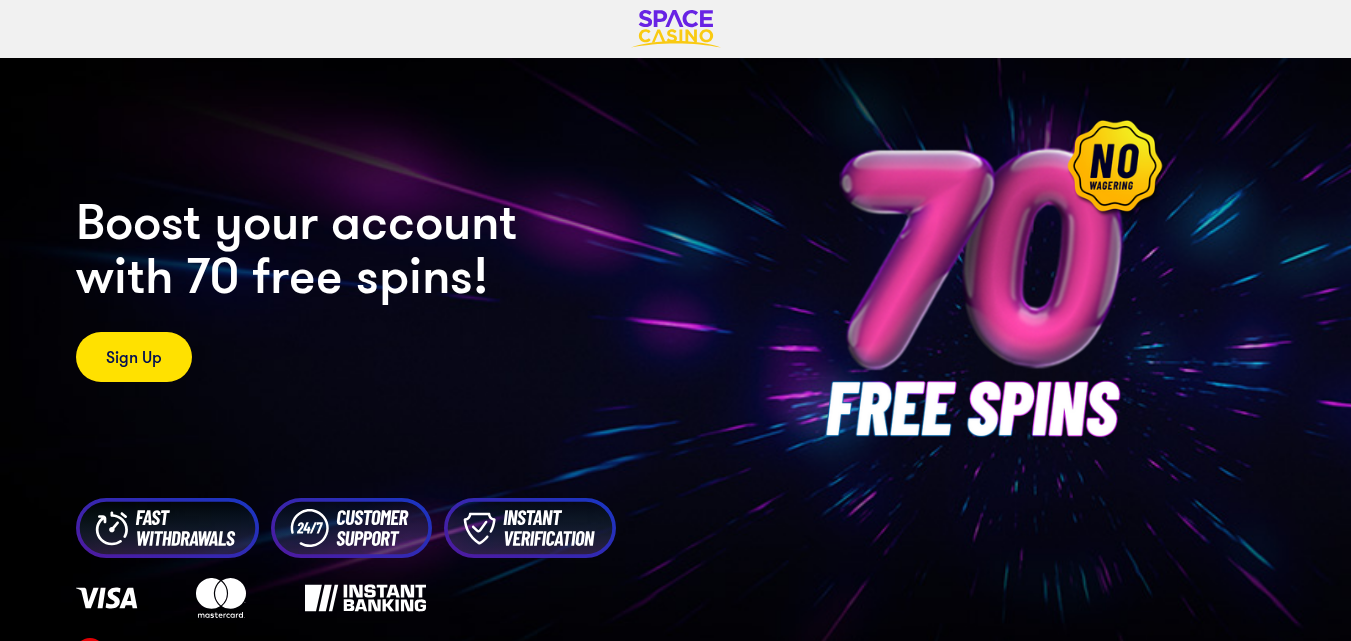 click on "Sign Up" at bounding box center (134, 357) 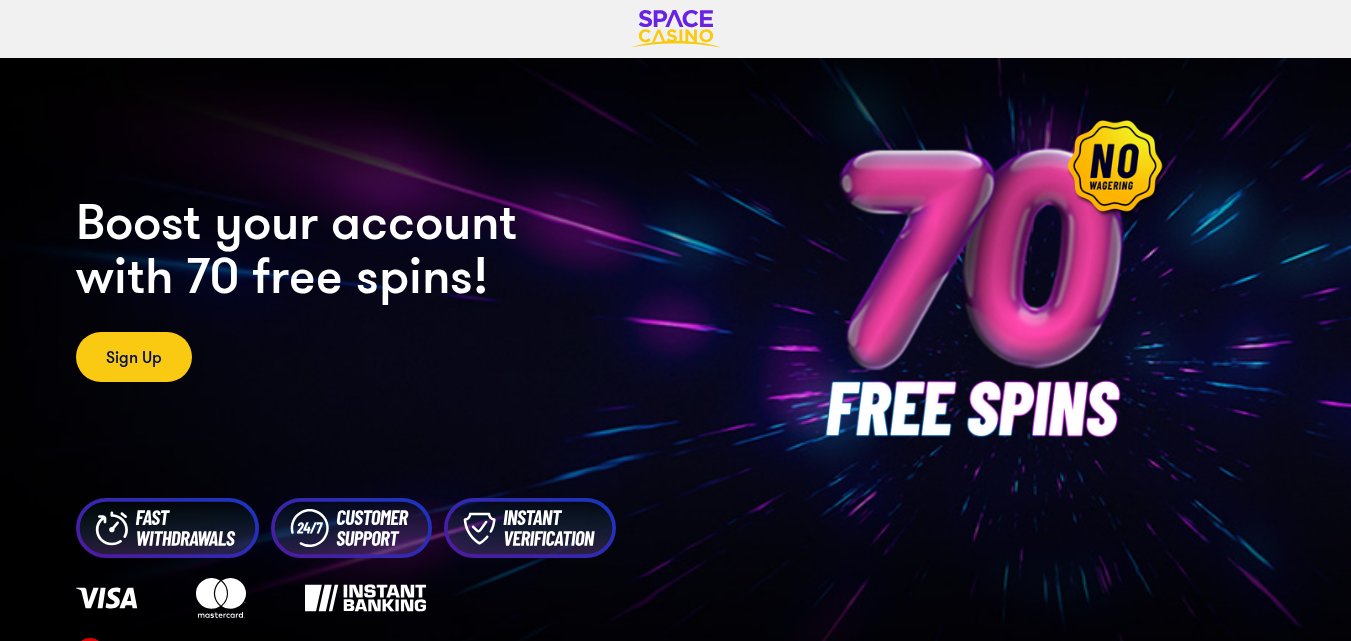 scroll, scrollTop: 0, scrollLeft: 0, axis: both 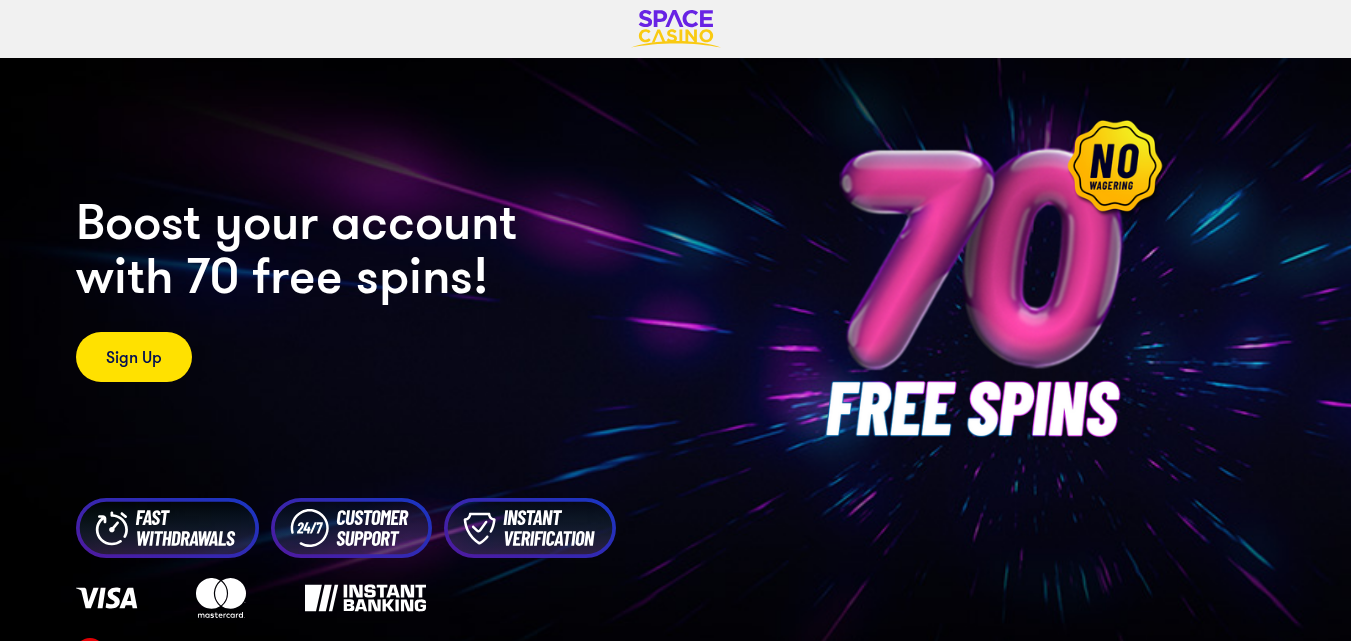 click on "Sign Up" at bounding box center [134, 357] 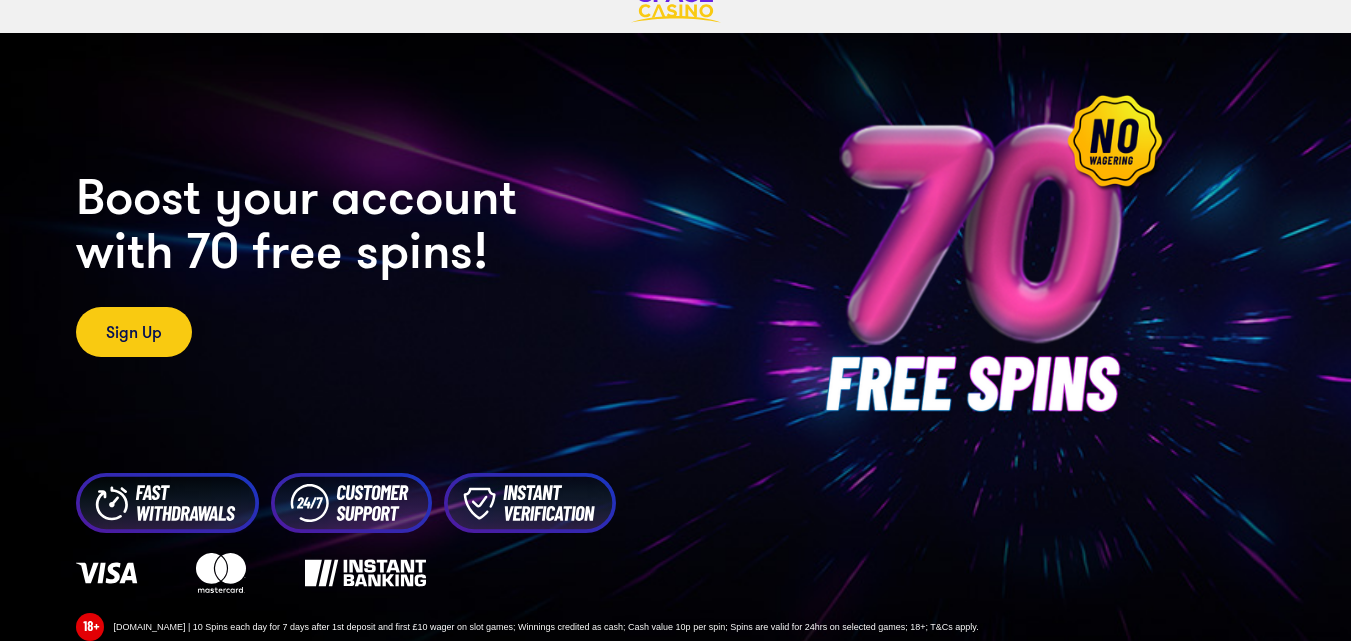 scroll, scrollTop: 0, scrollLeft: 0, axis: both 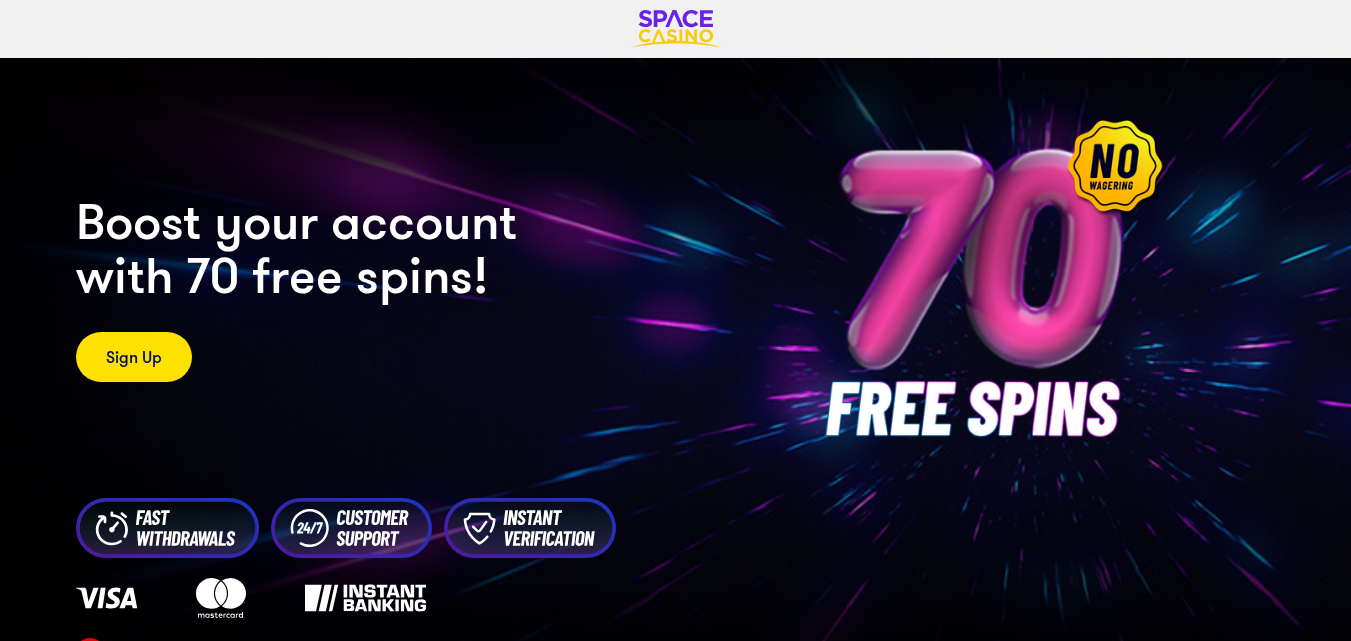 click on "Sign Up" at bounding box center (134, 357) 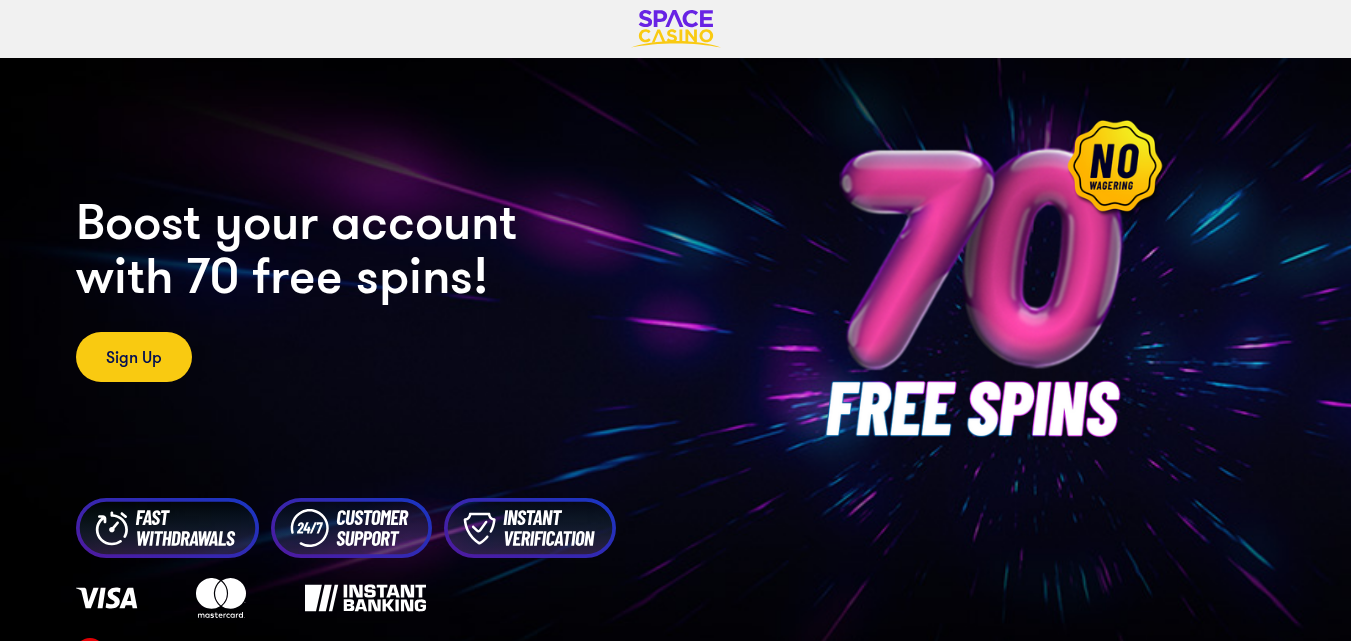 click on "CASINO Boost your account  with 70 free spins! Sign Up" at bounding box center (676, 288) 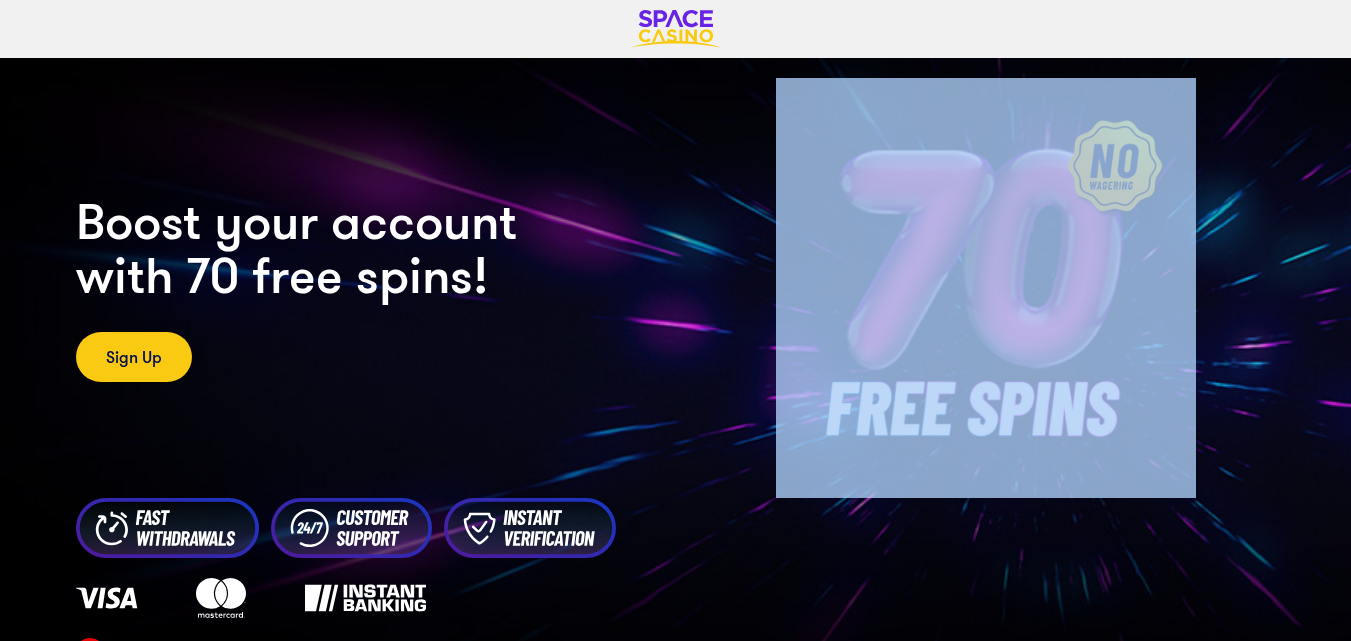 click on "CASINO Boost your account  with 70 free spins! Sign Up" at bounding box center (676, 288) 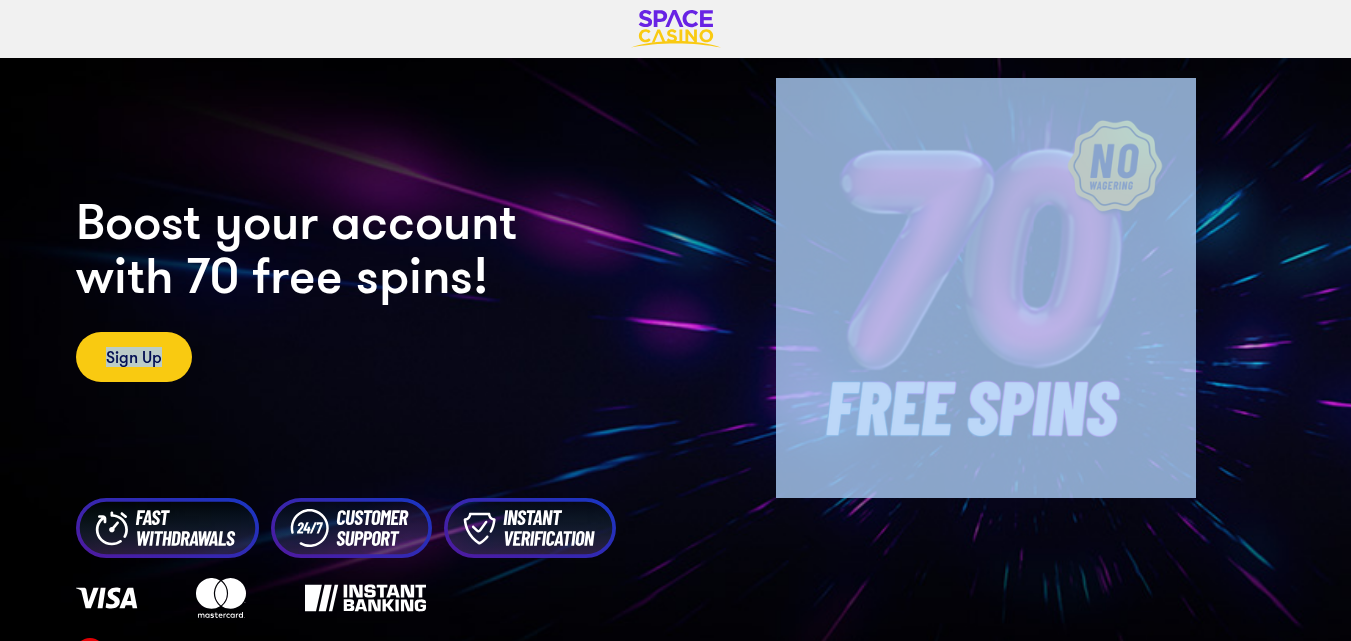click on "CASINO Boost your account  with 70 free spins! Sign Up" at bounding box center [676, 288] 